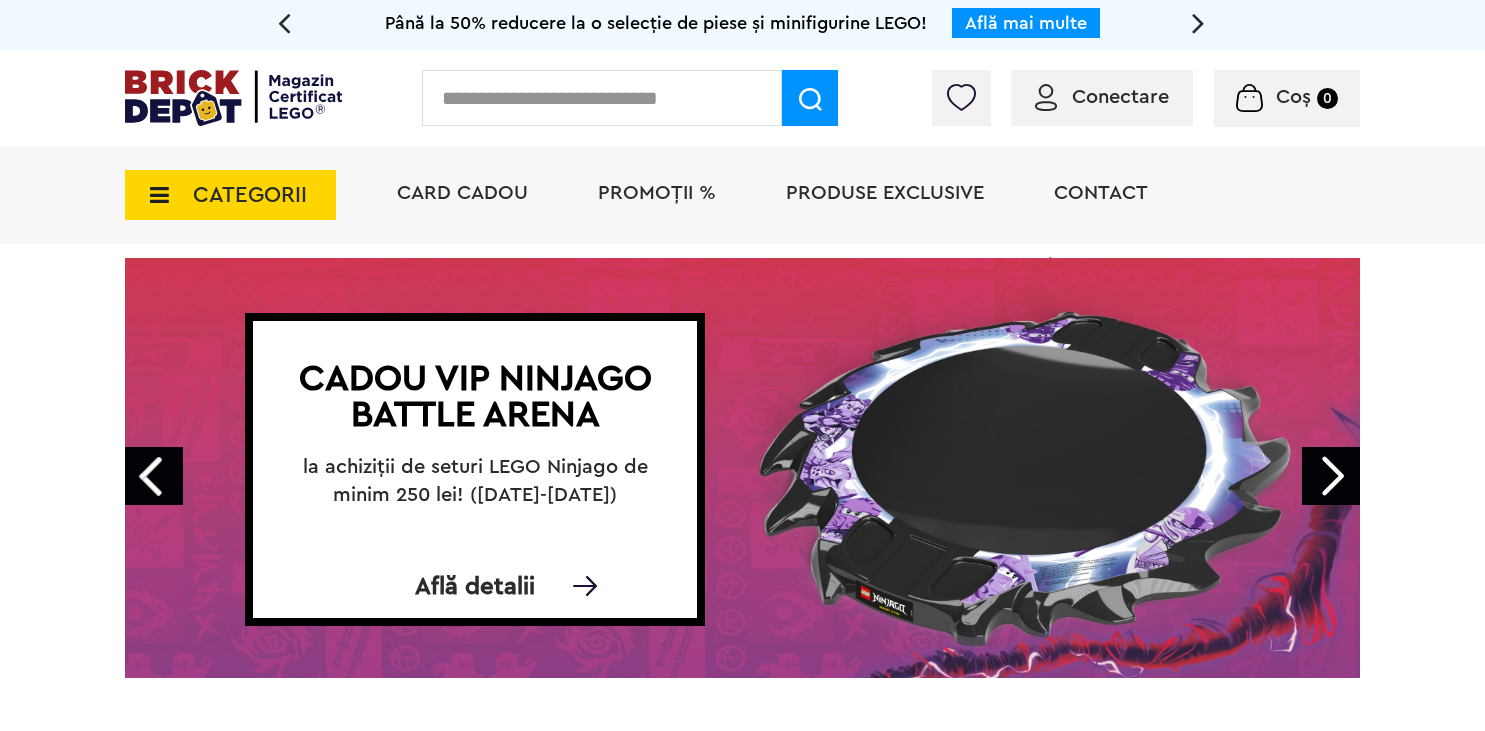 scroll, scrollTop: 0, scrollLeft: 0, axis: both 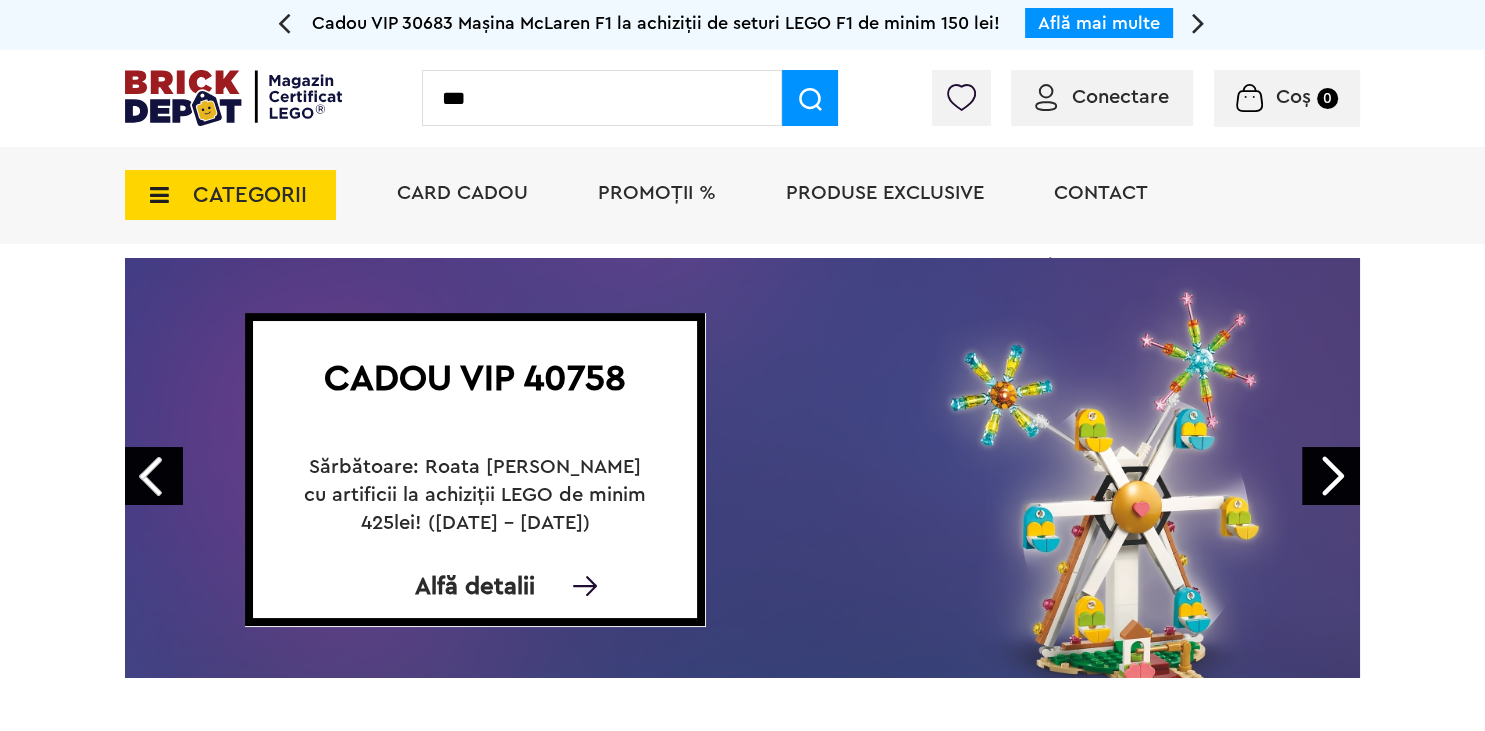 type on "***" 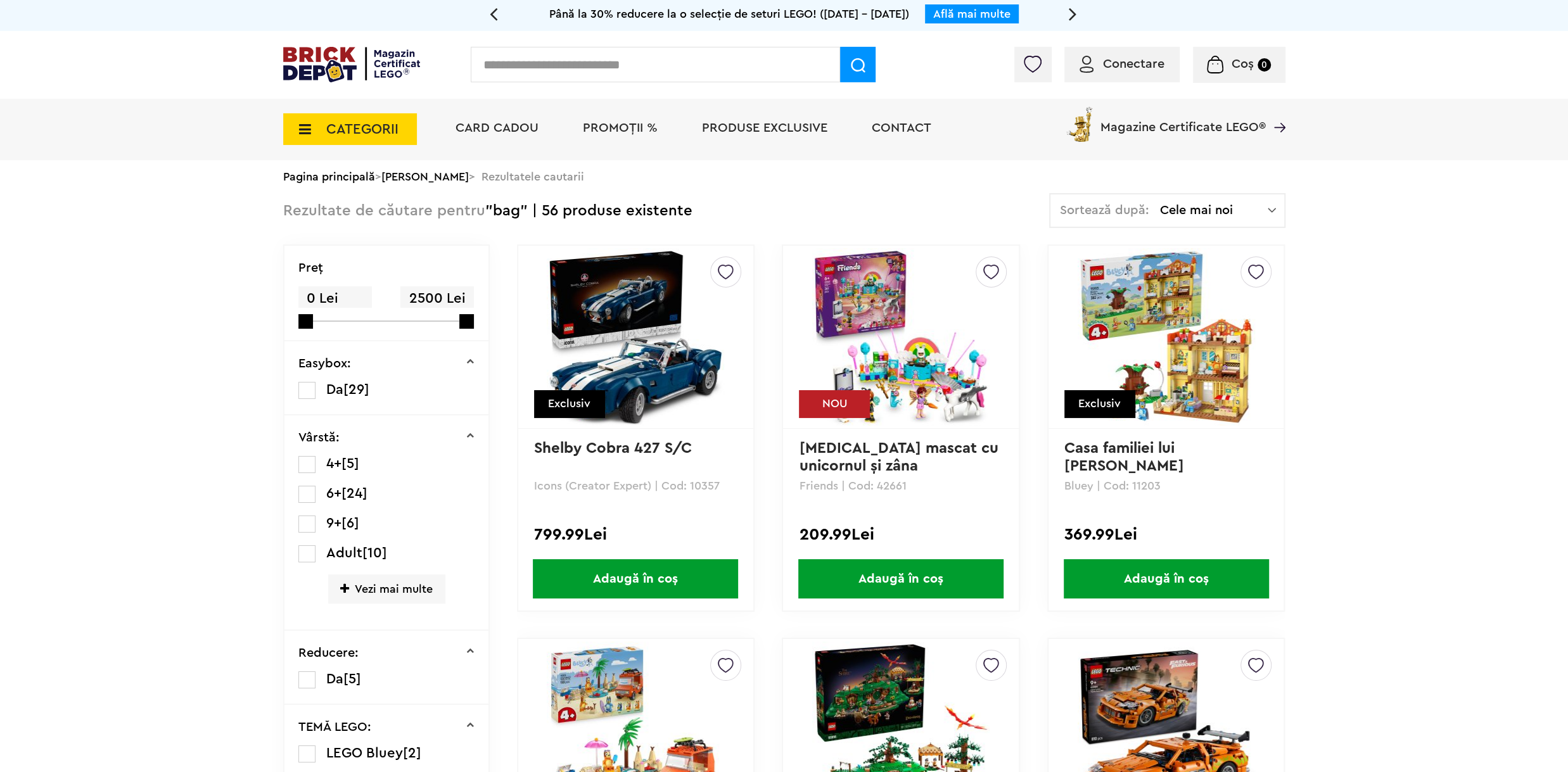 scroll, scrollTop: 0, scrollLeft: 0, axis: both 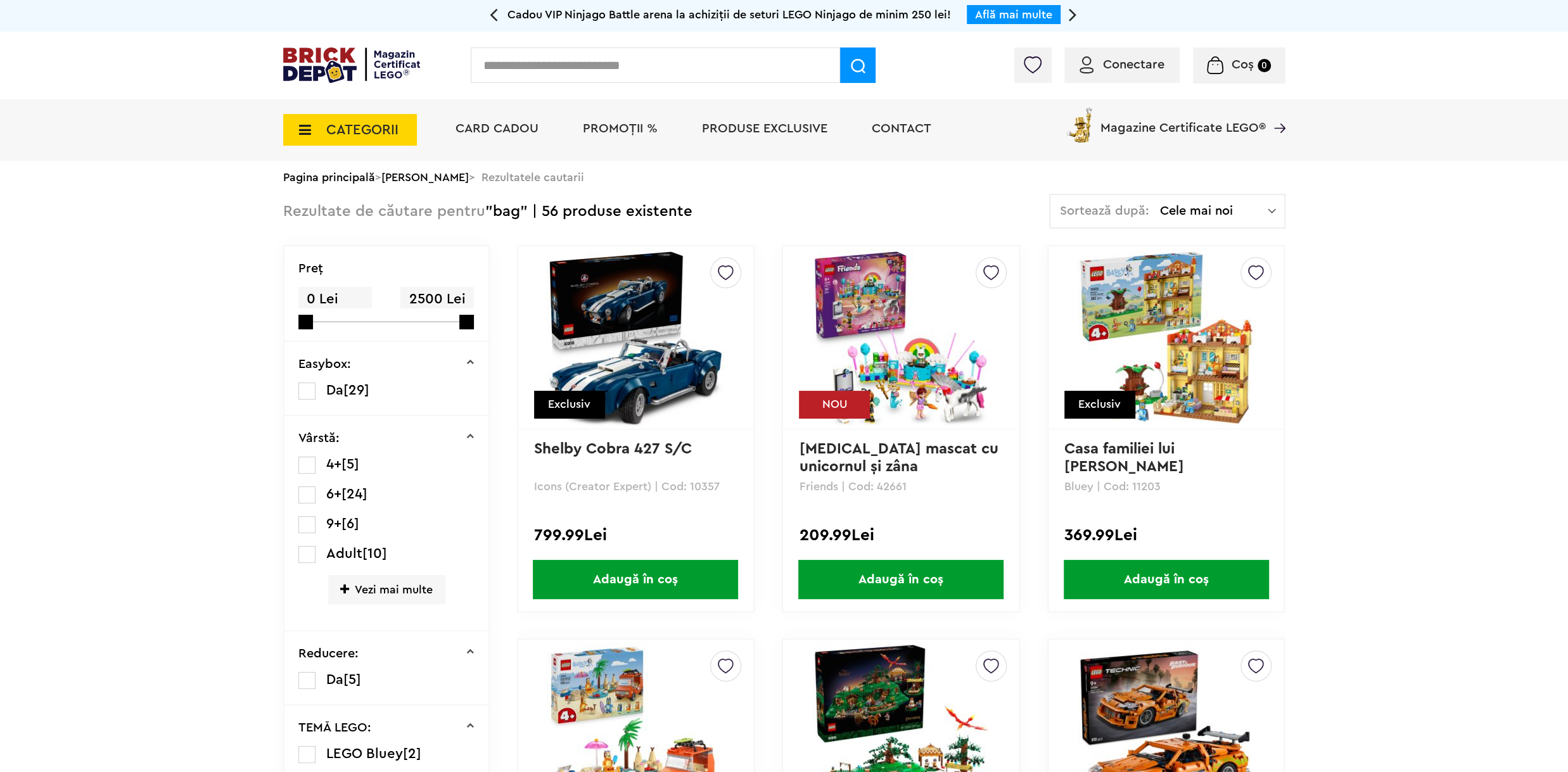 click on "Cele mai noi" at bounding box center (1214, 211) 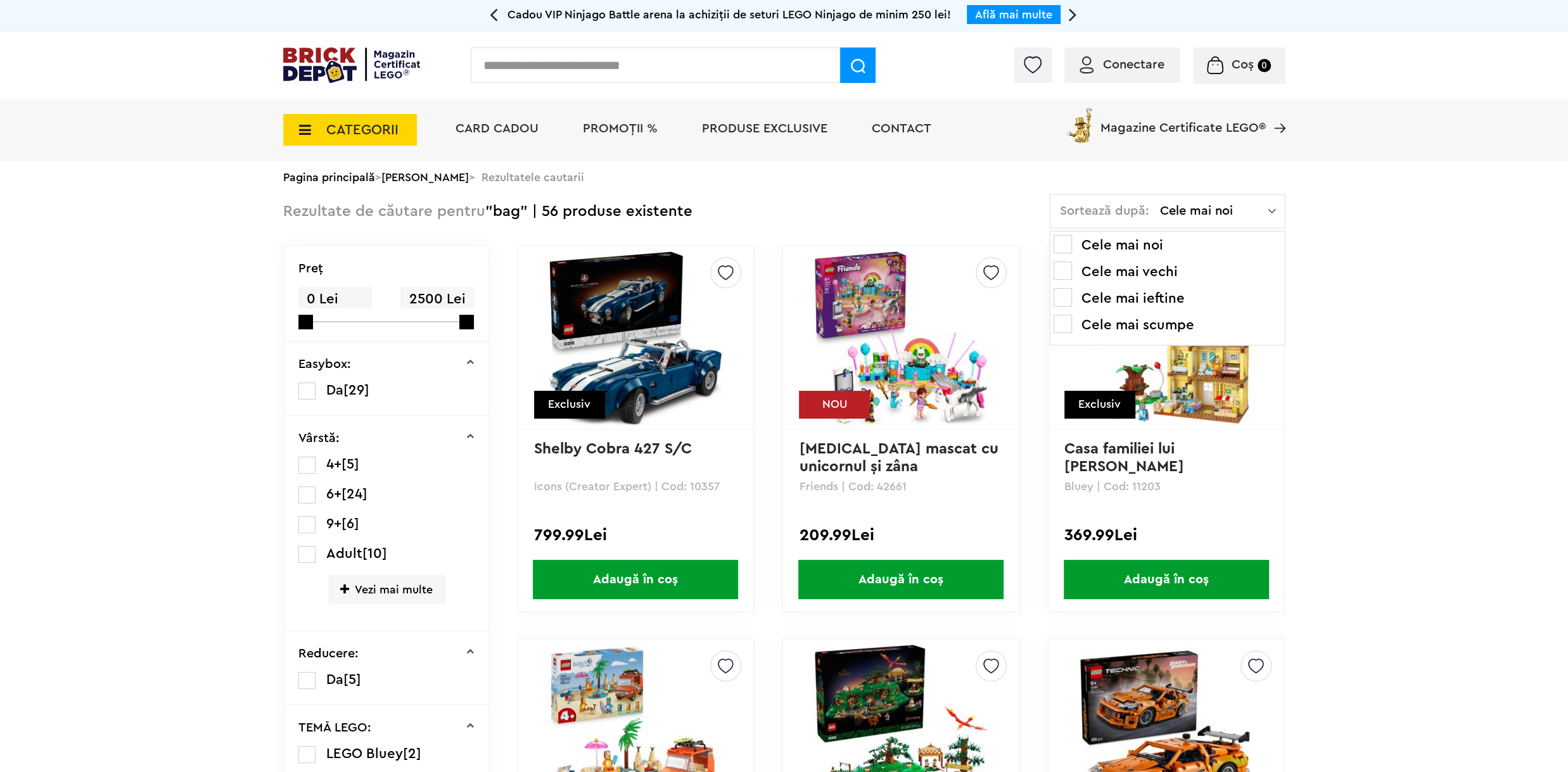 click on "Cele mai ieftine" at bounding box center [1167, 298] 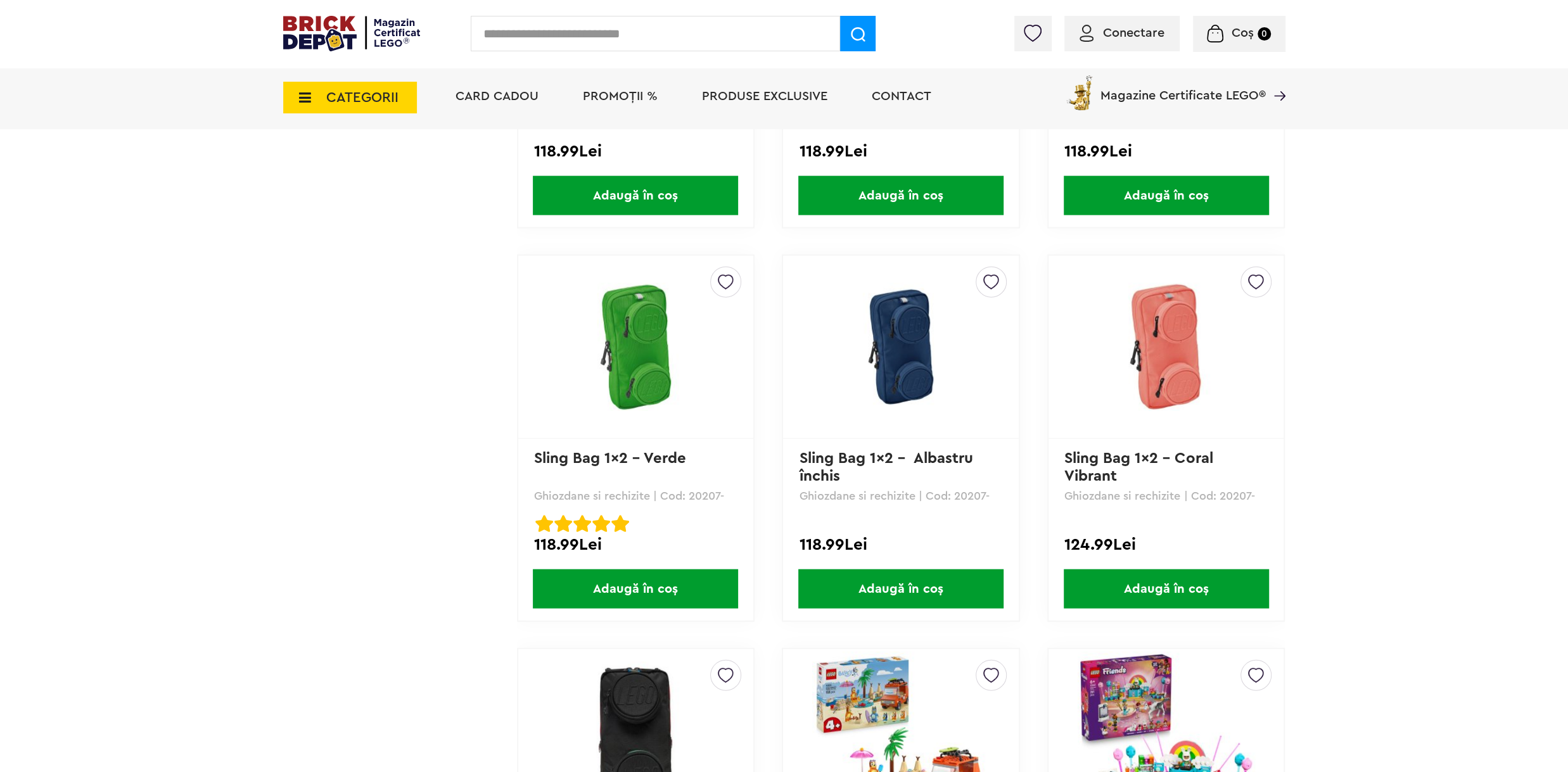 scroll, scrollTop: 3263, scrollLeft: 0, axis: vertical 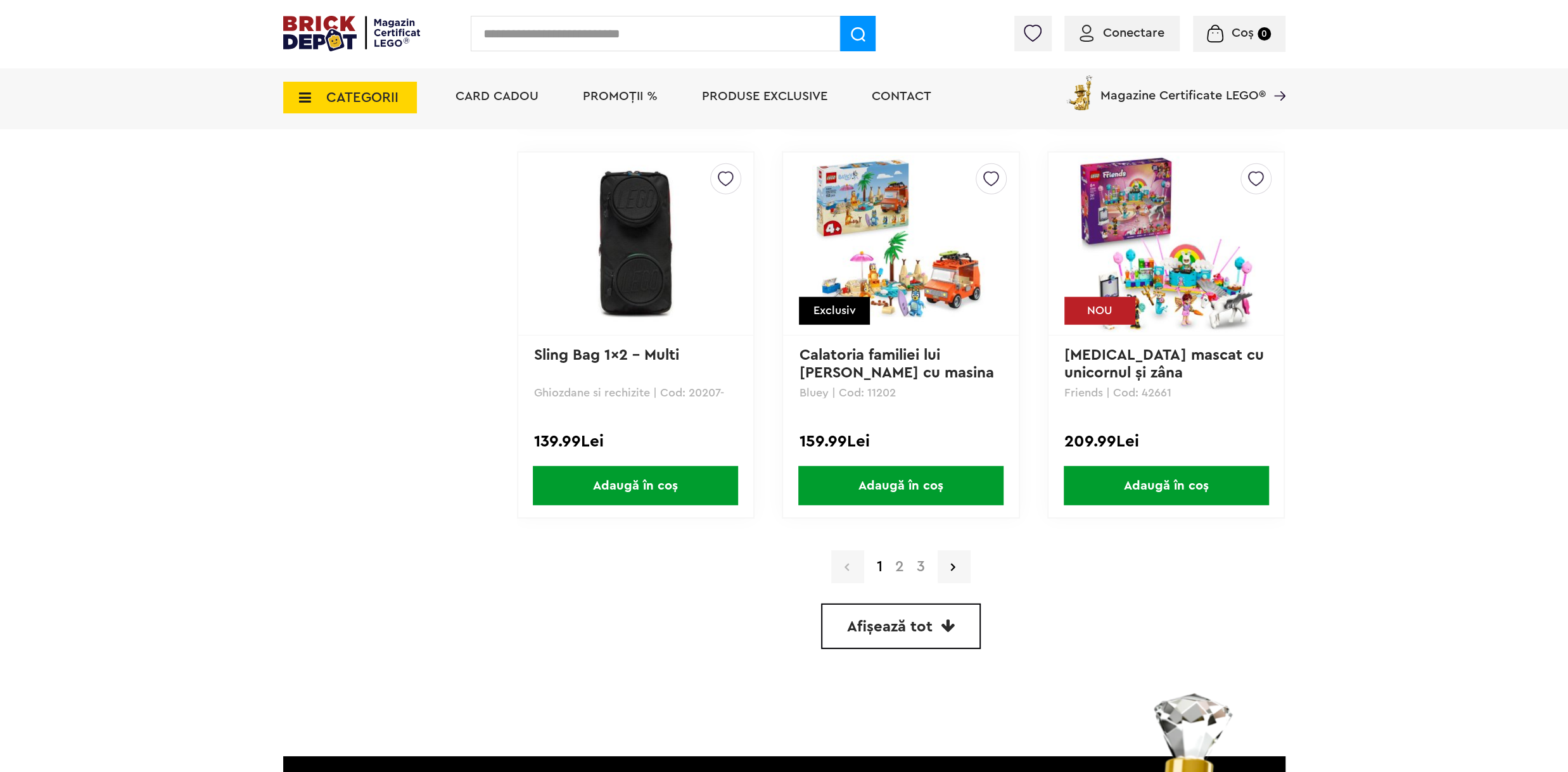 click on "2" at bounding box center (900, 567) 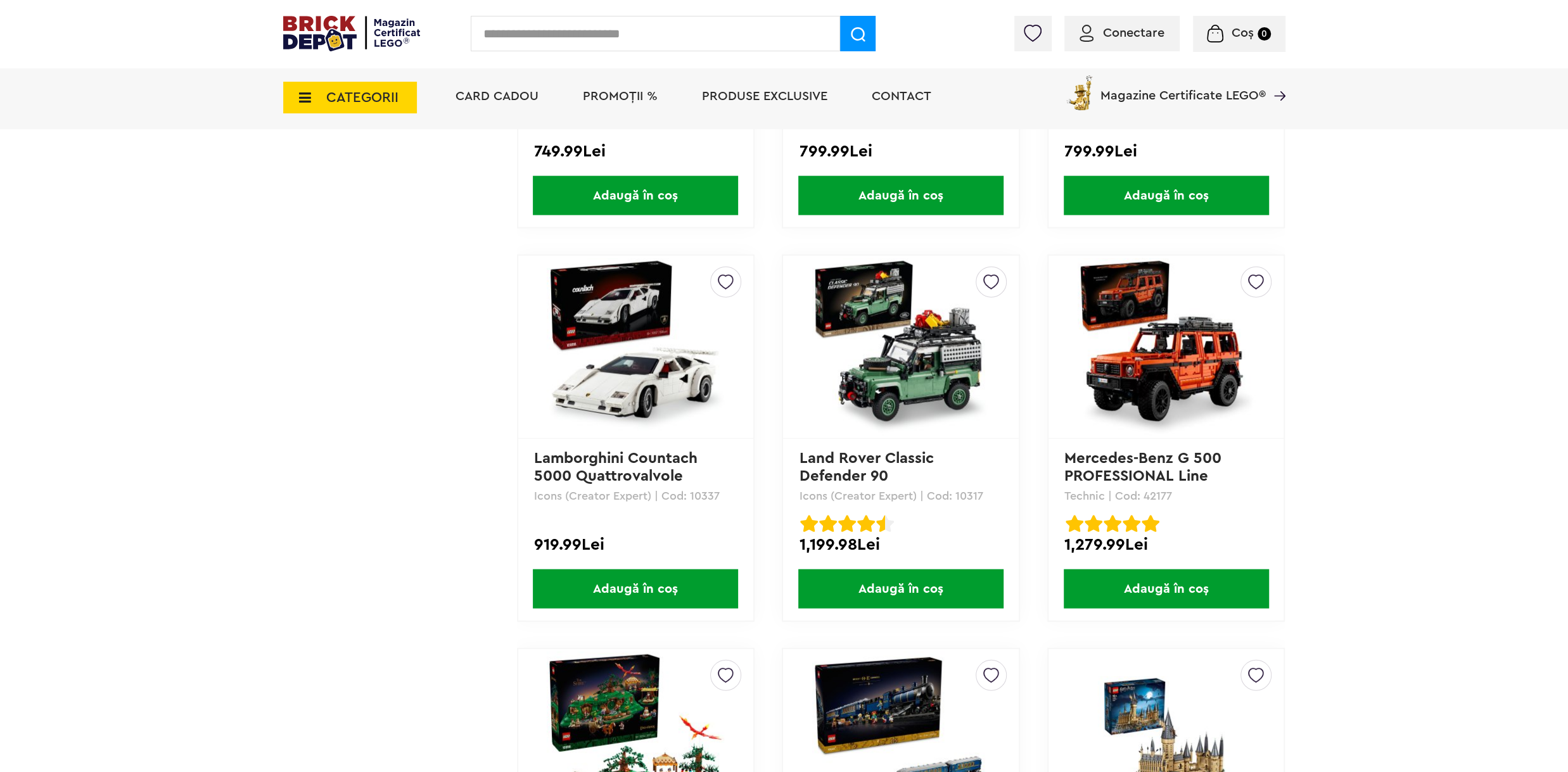 scroll, scrollTop: 3192, scrollLeft: 0, axis: vertical 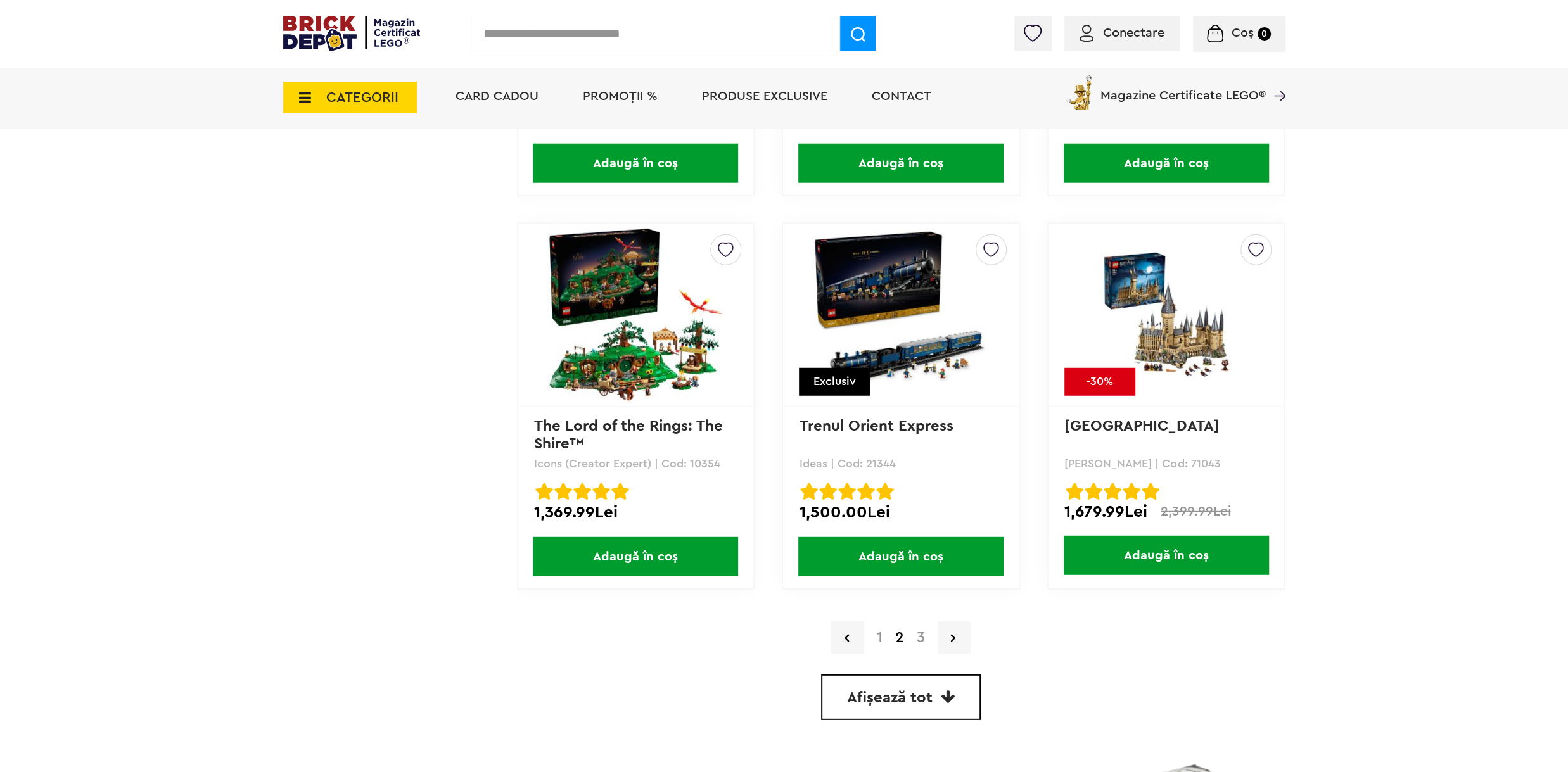 click on "3" at bounding box center [921, 638] 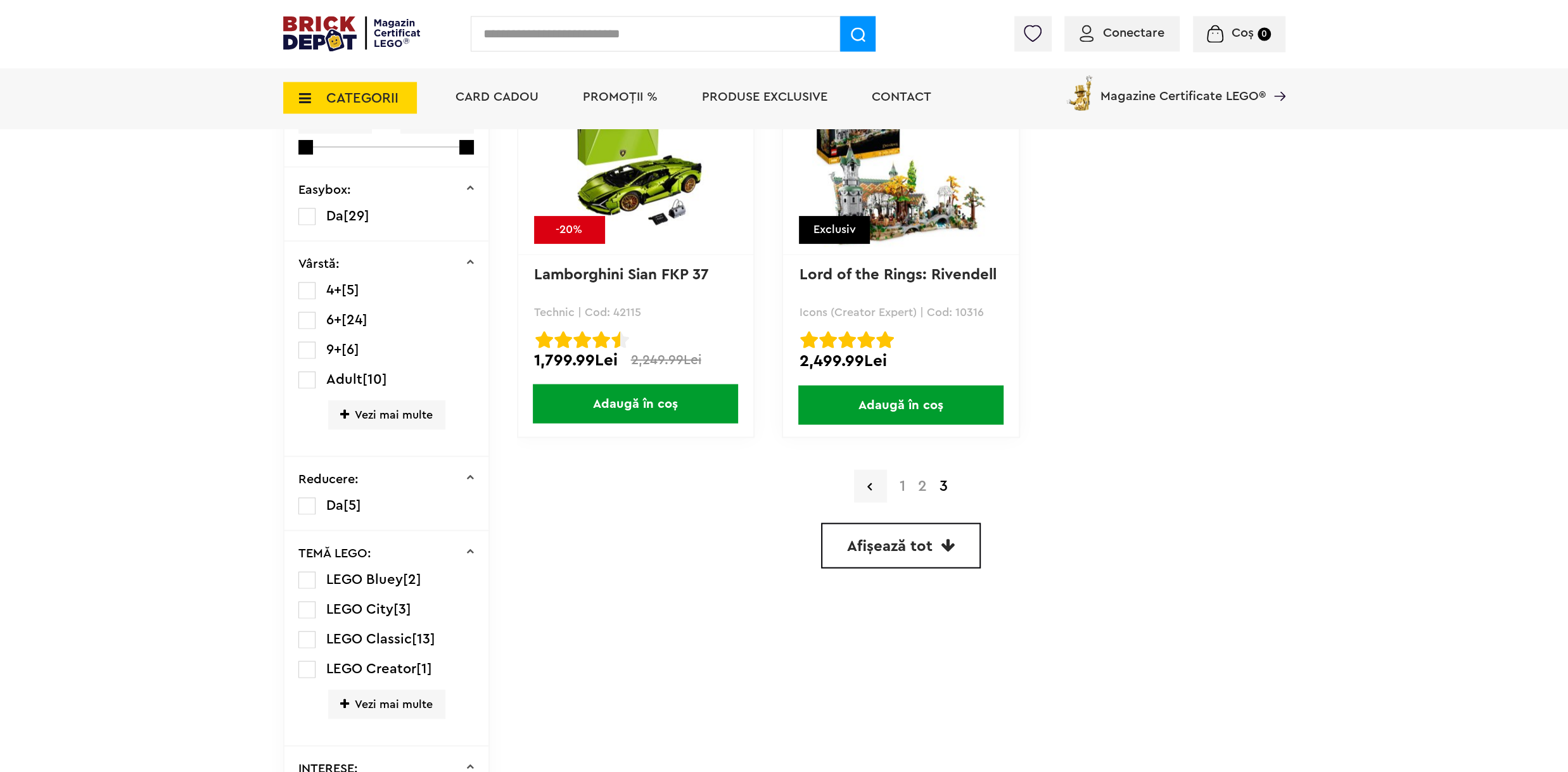 scroll, scrollTop: 213, scrollLeft: 0, axis: vertical 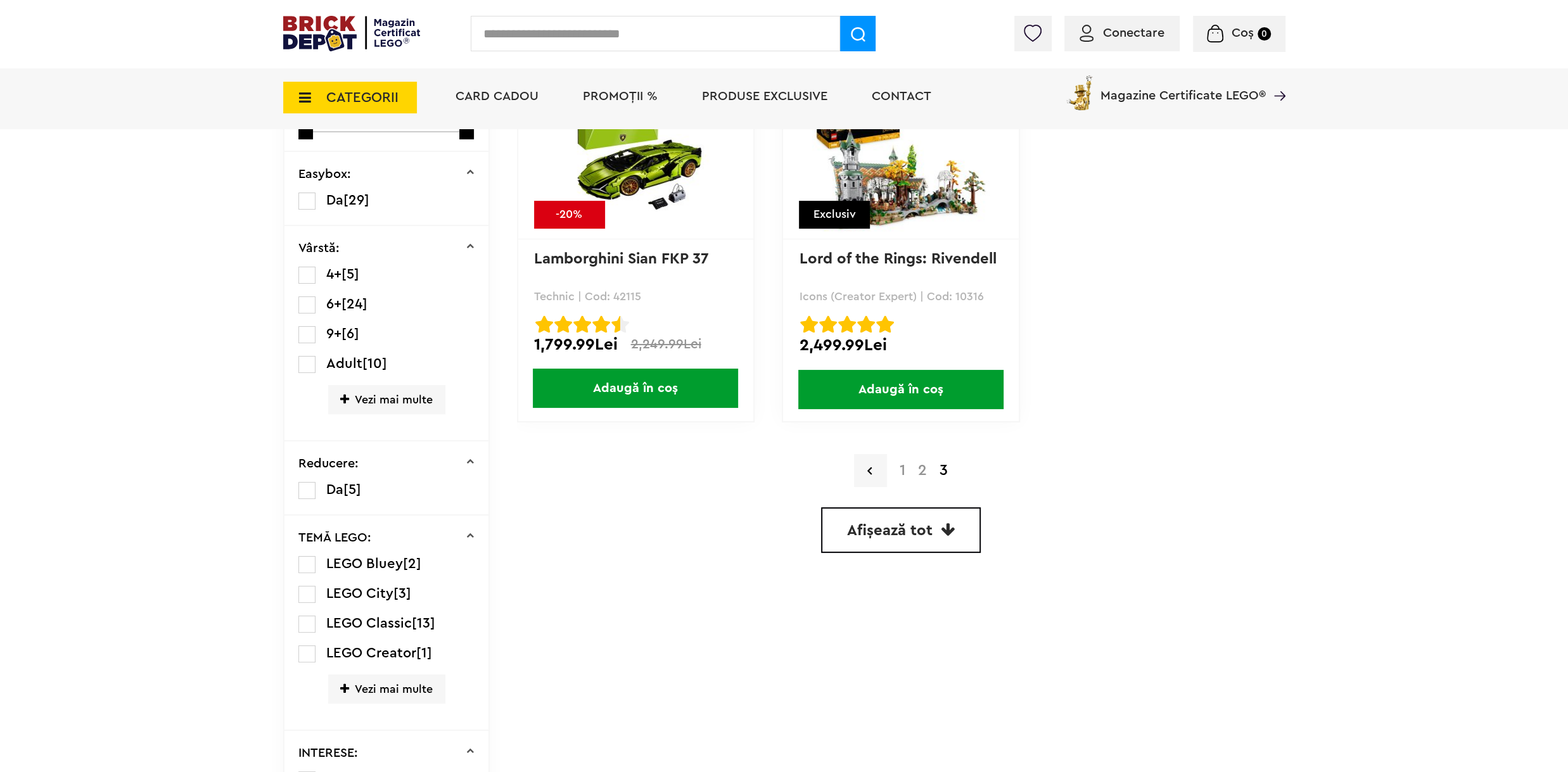 click on "CATEGORII" at bounding box center (350, 98) 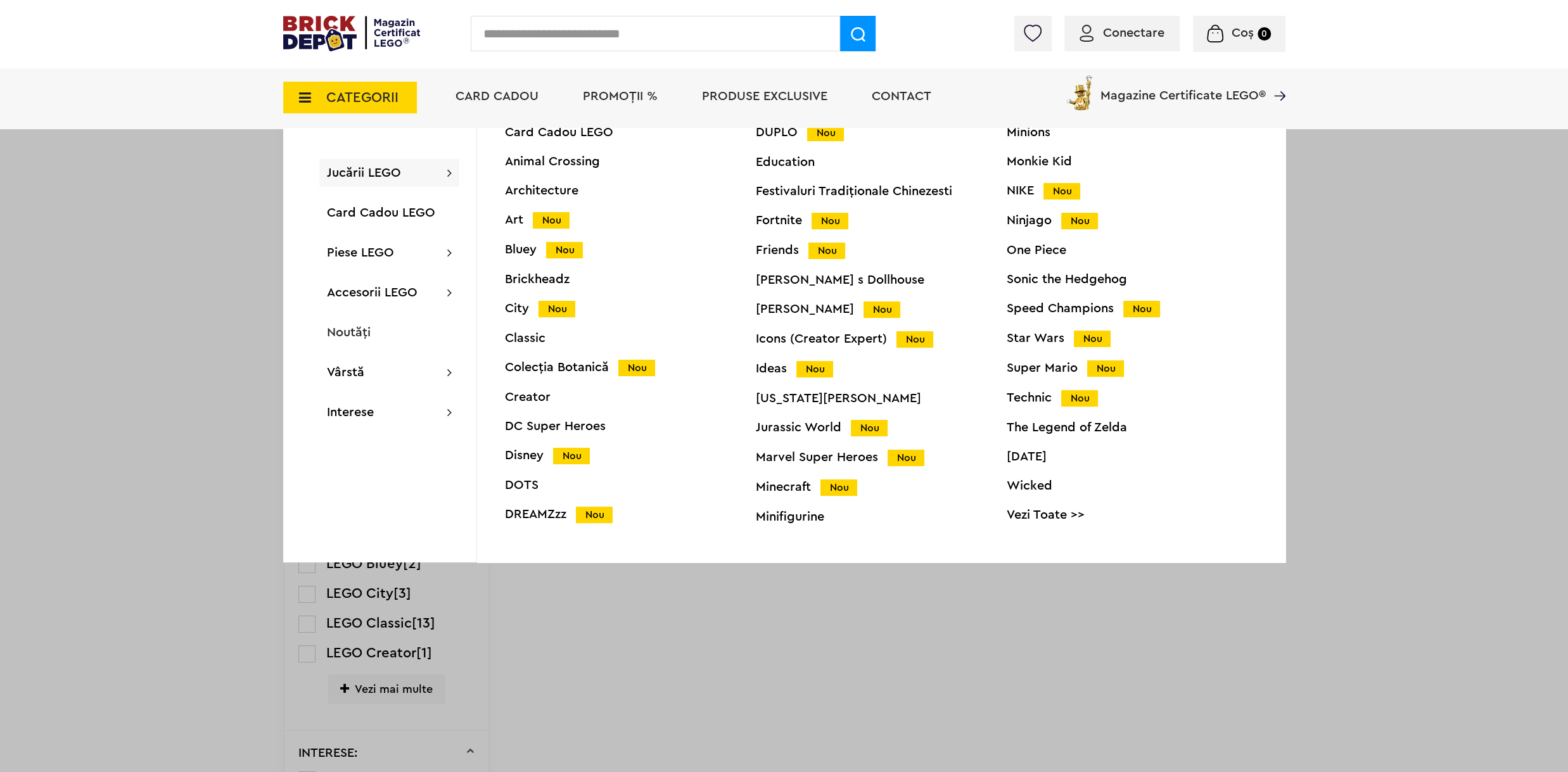 scroll, scrollTop: 0, scrollLeft: 0, axis: both 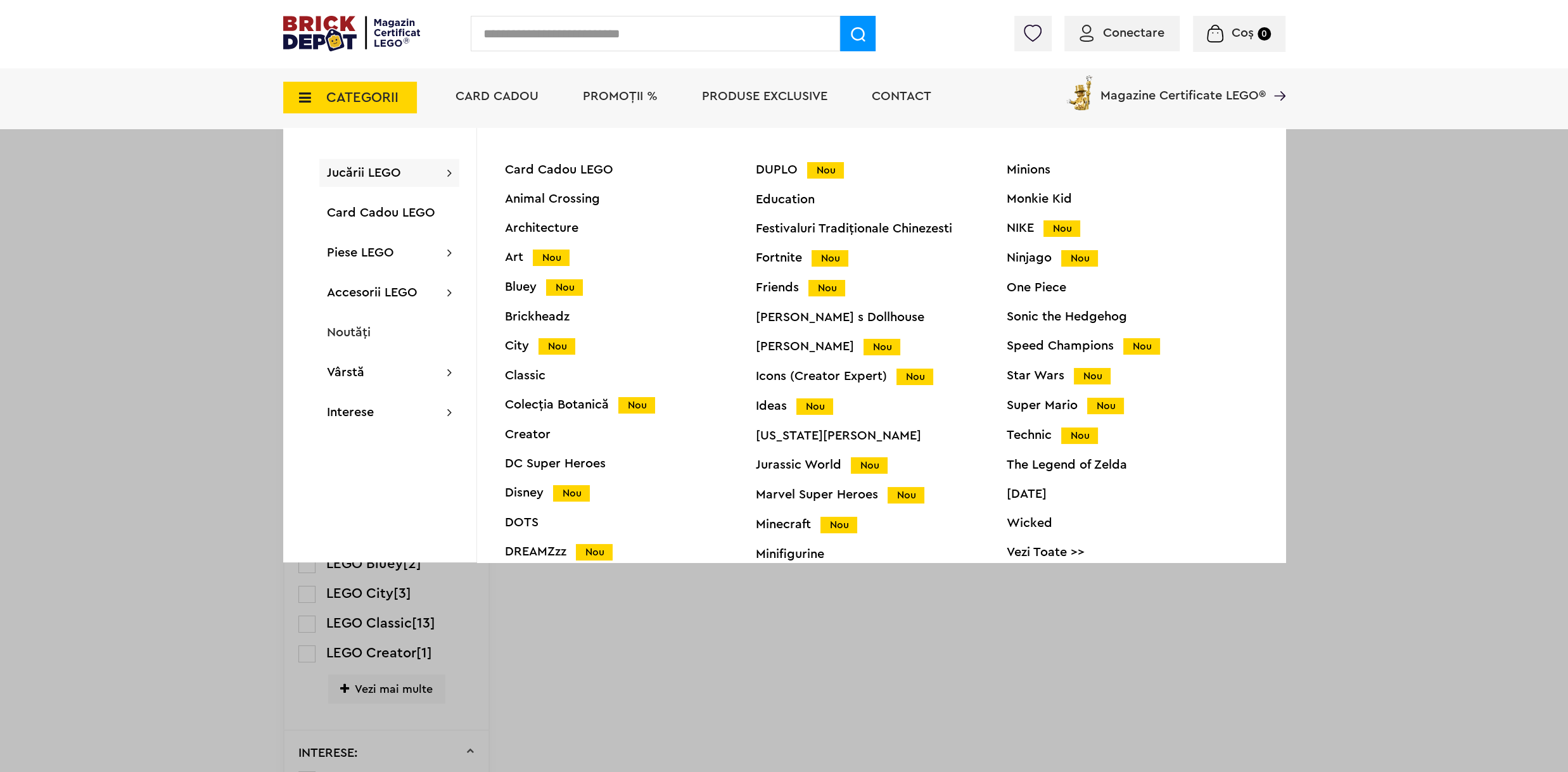click at bounding box center (655, 34) 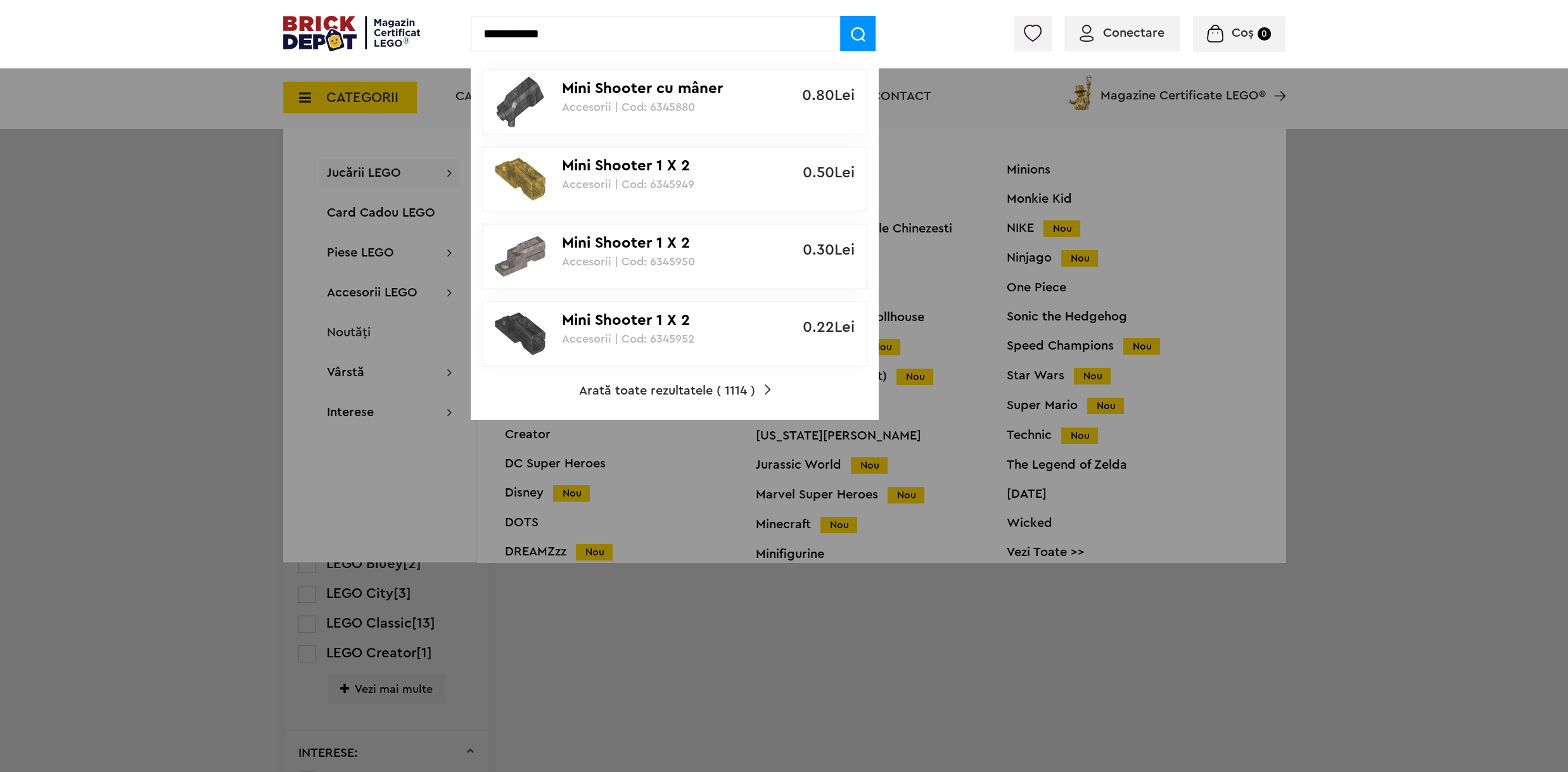 type on "**********" 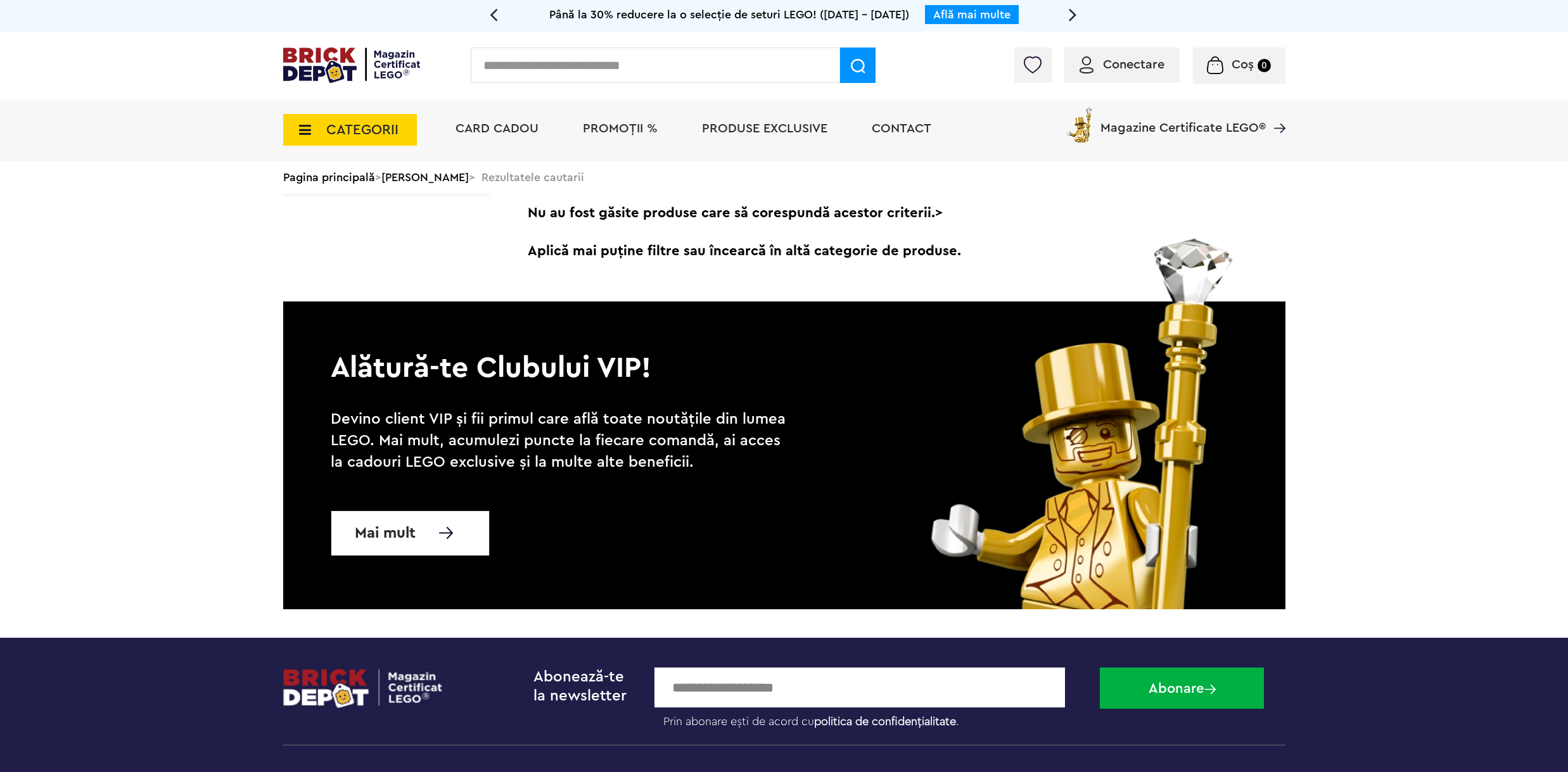 scroll, scrollTop: 0, scrollLeft: 0, axis: both 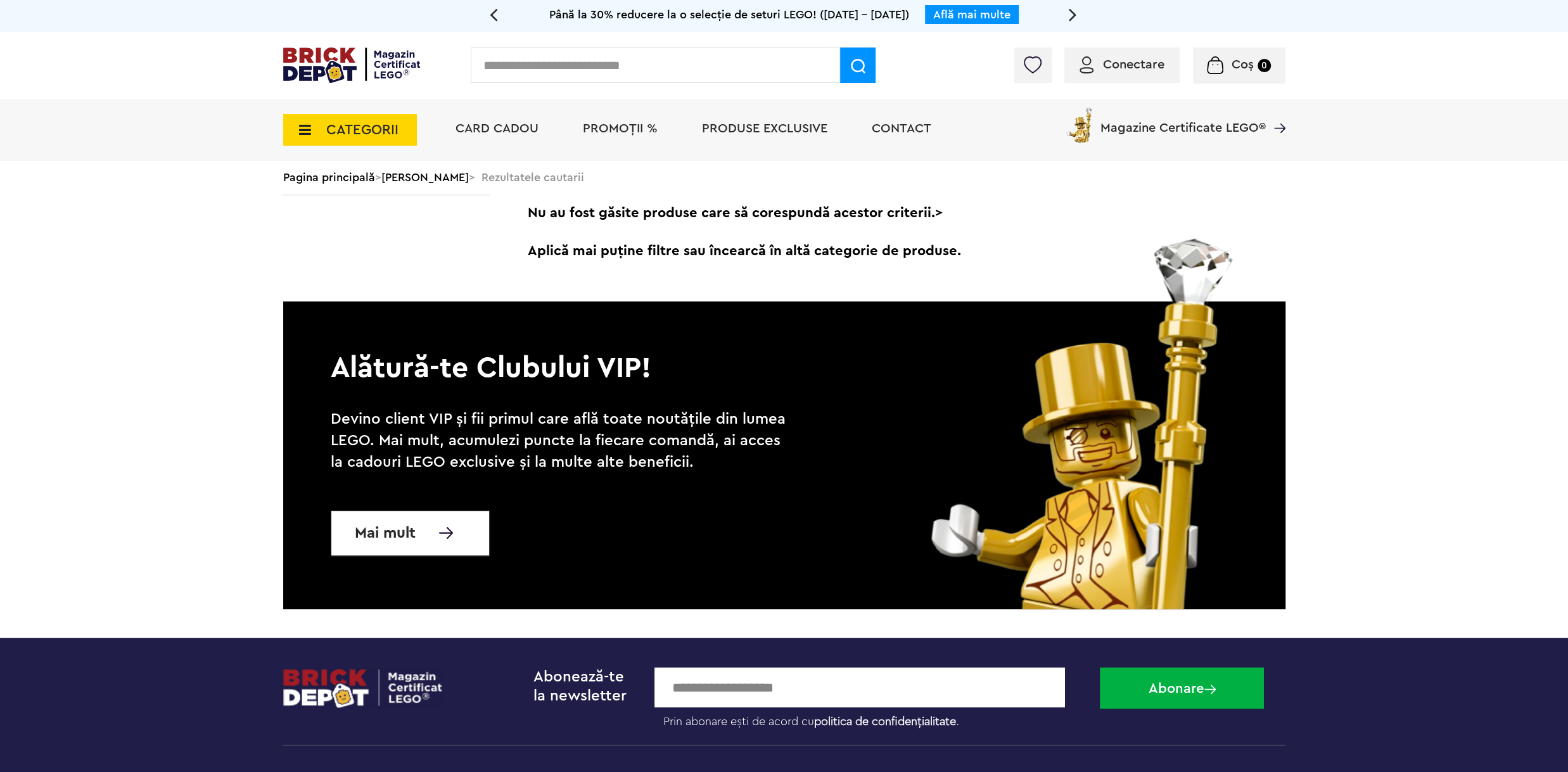 click on "Conectare
Coș   0" at bounding box center (784, 65) 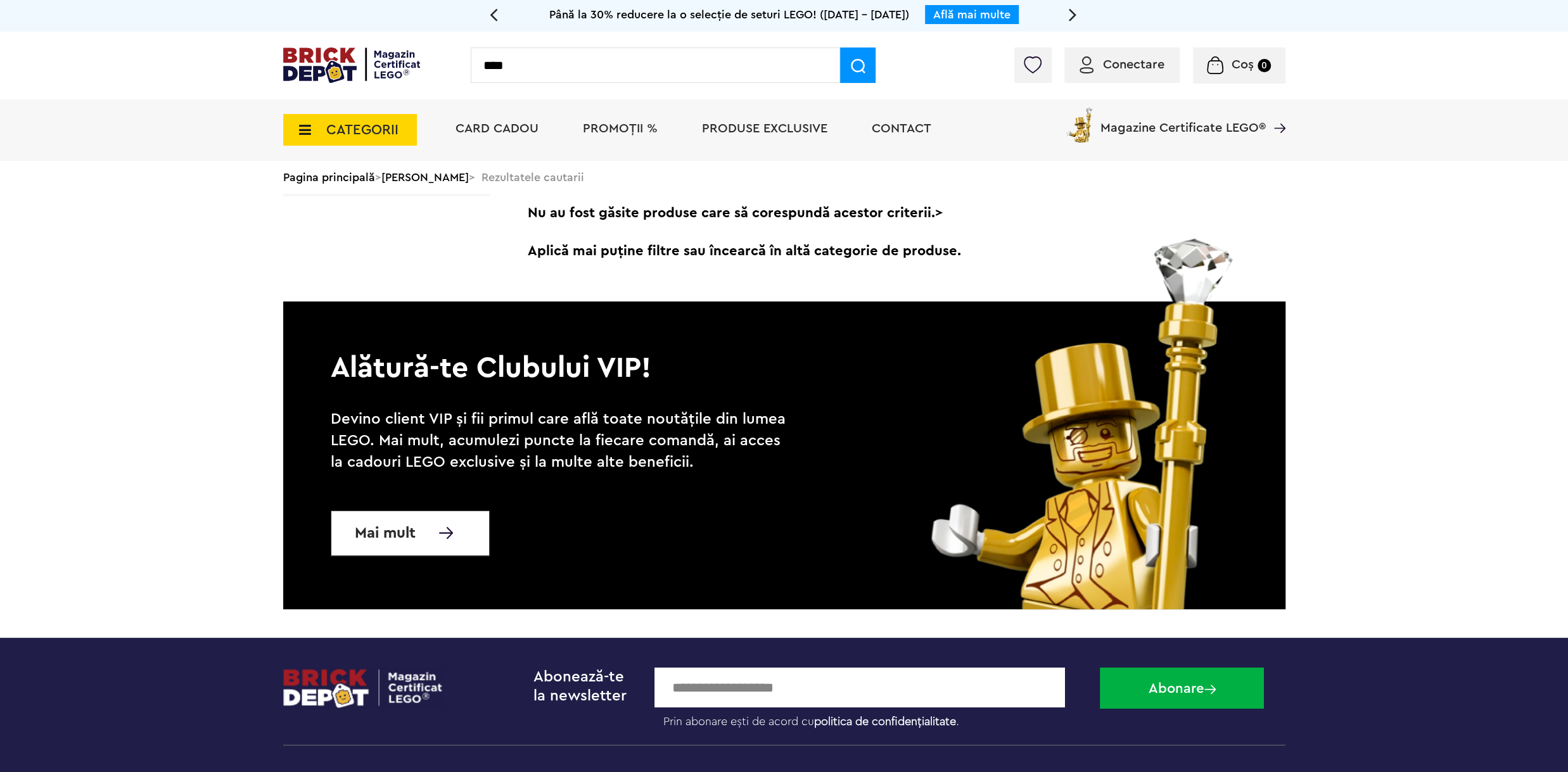 type on "****" 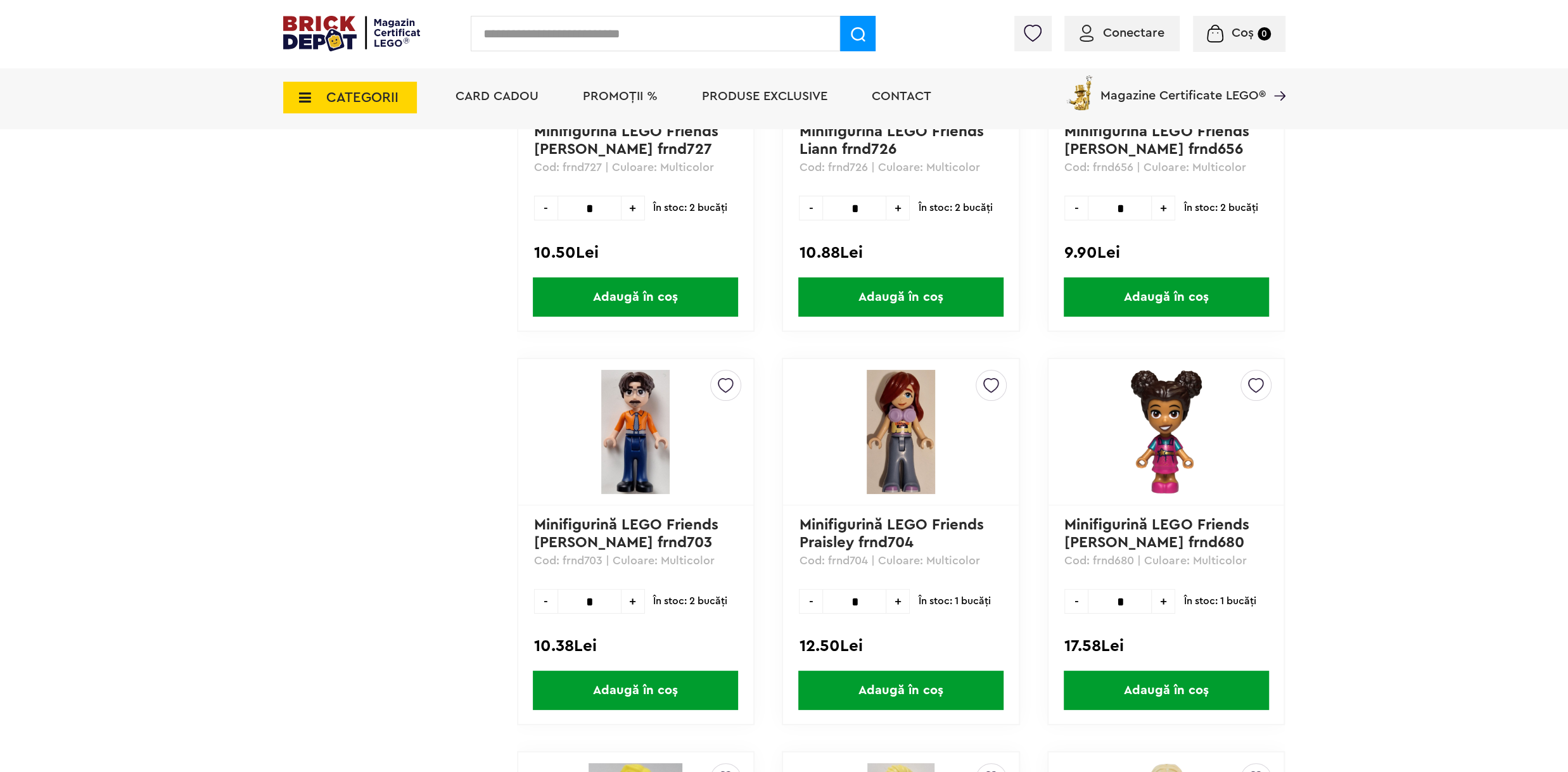 scroll, scrollTop: 2766, scrollLeft: 0, axis: vertical 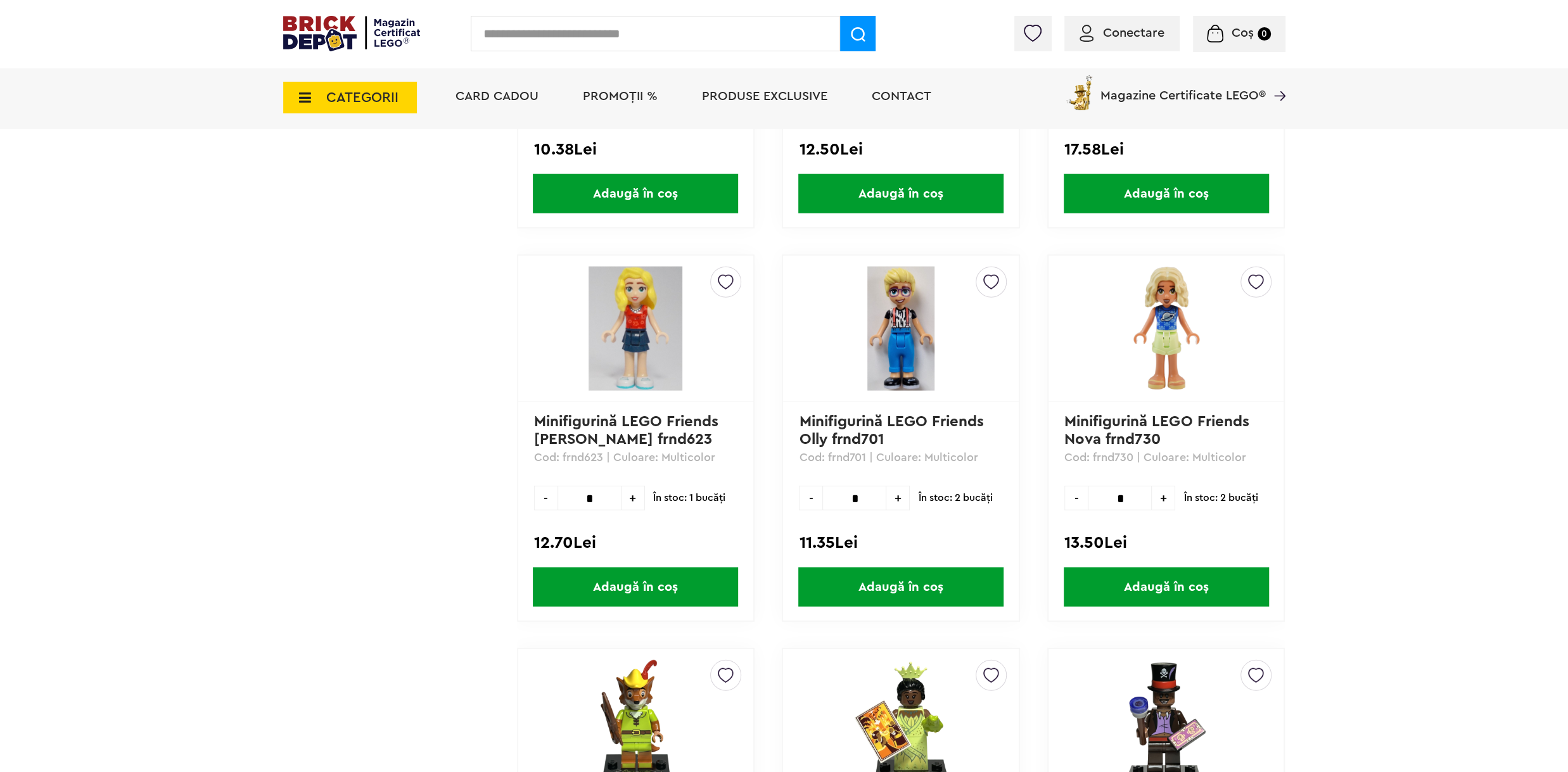 click at bounding box center [655, 34] 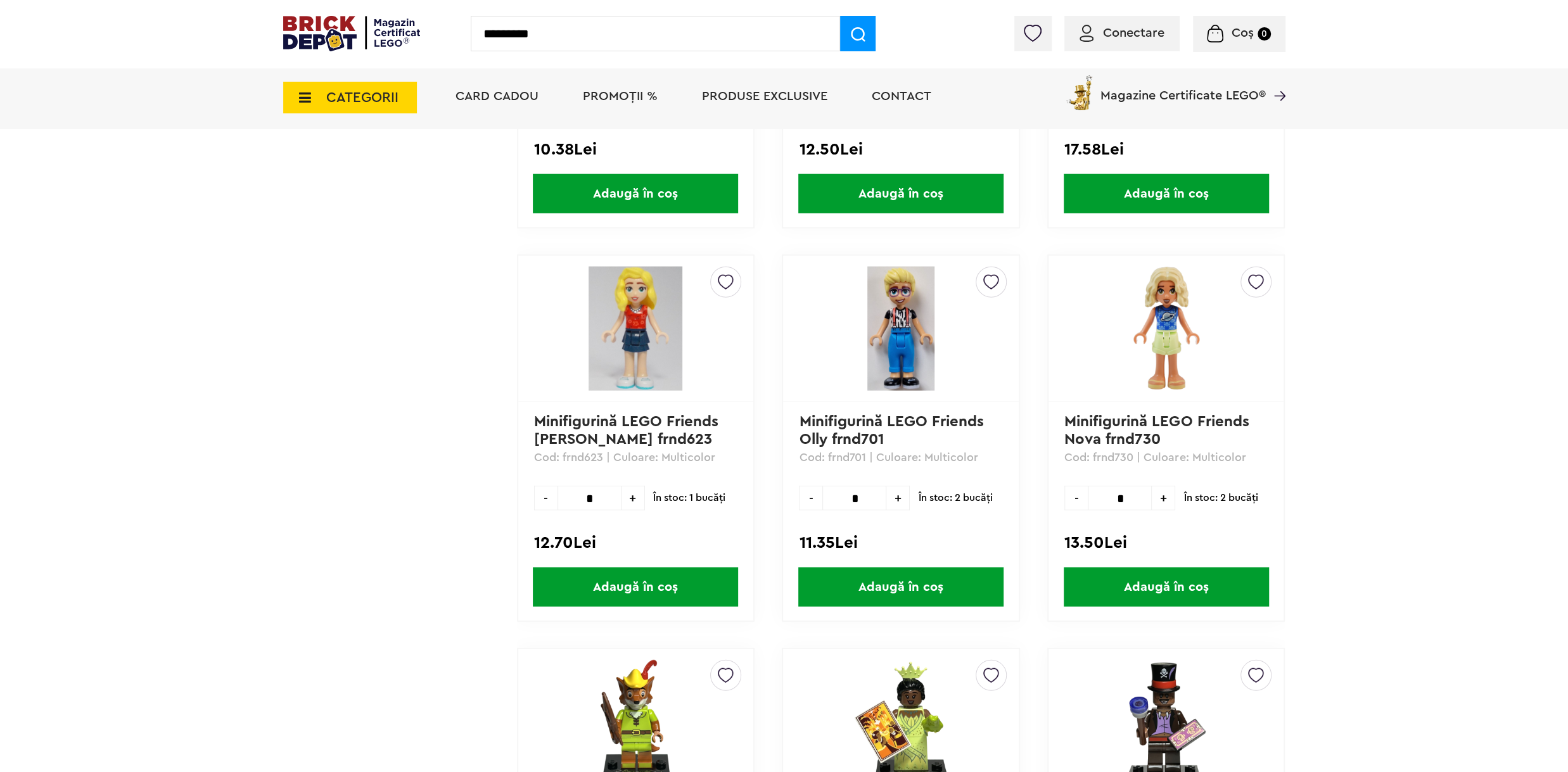 type on "*********" 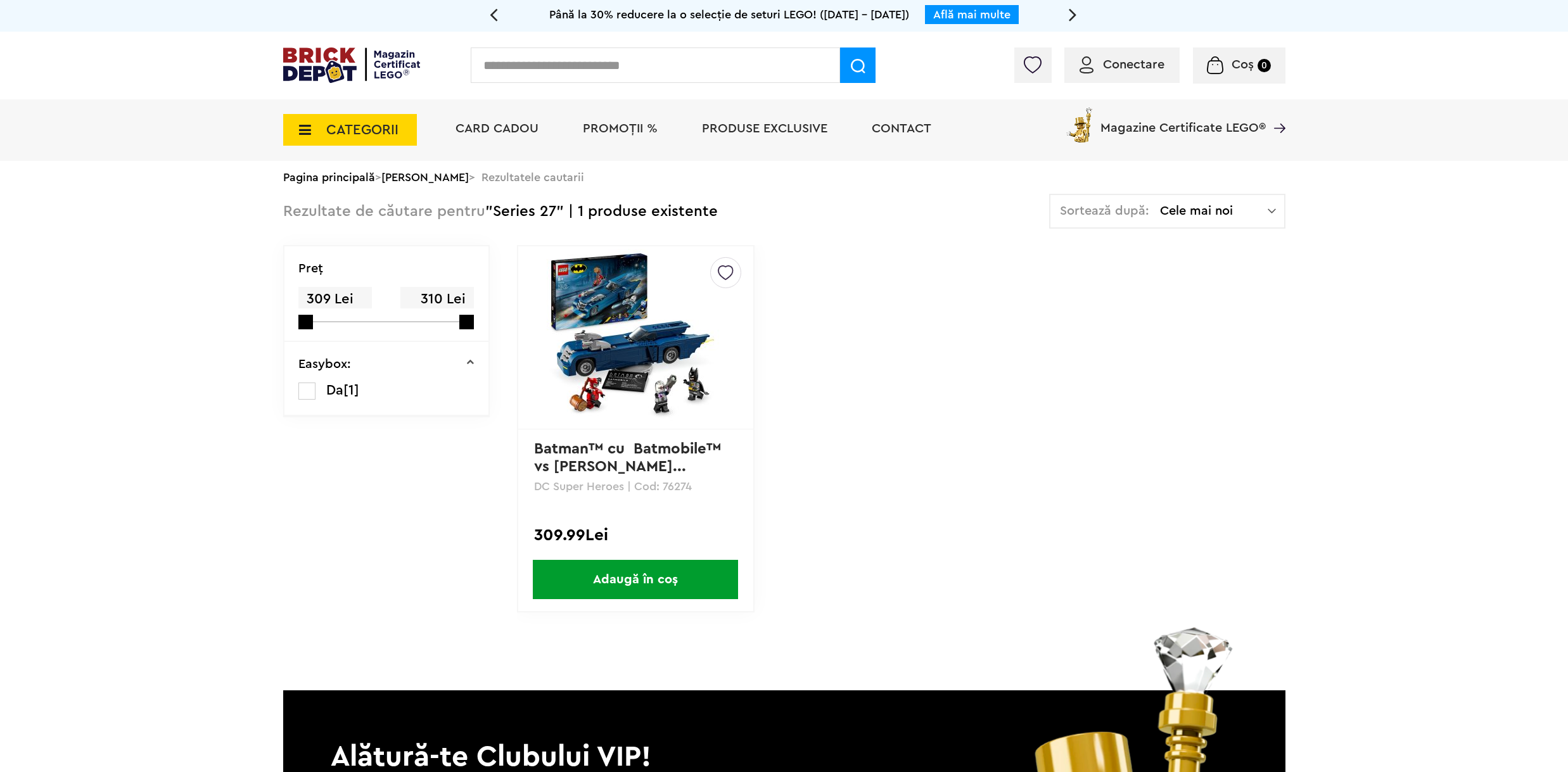 scroll, scrollTop: 0, scrollLeft: 0, axis: both 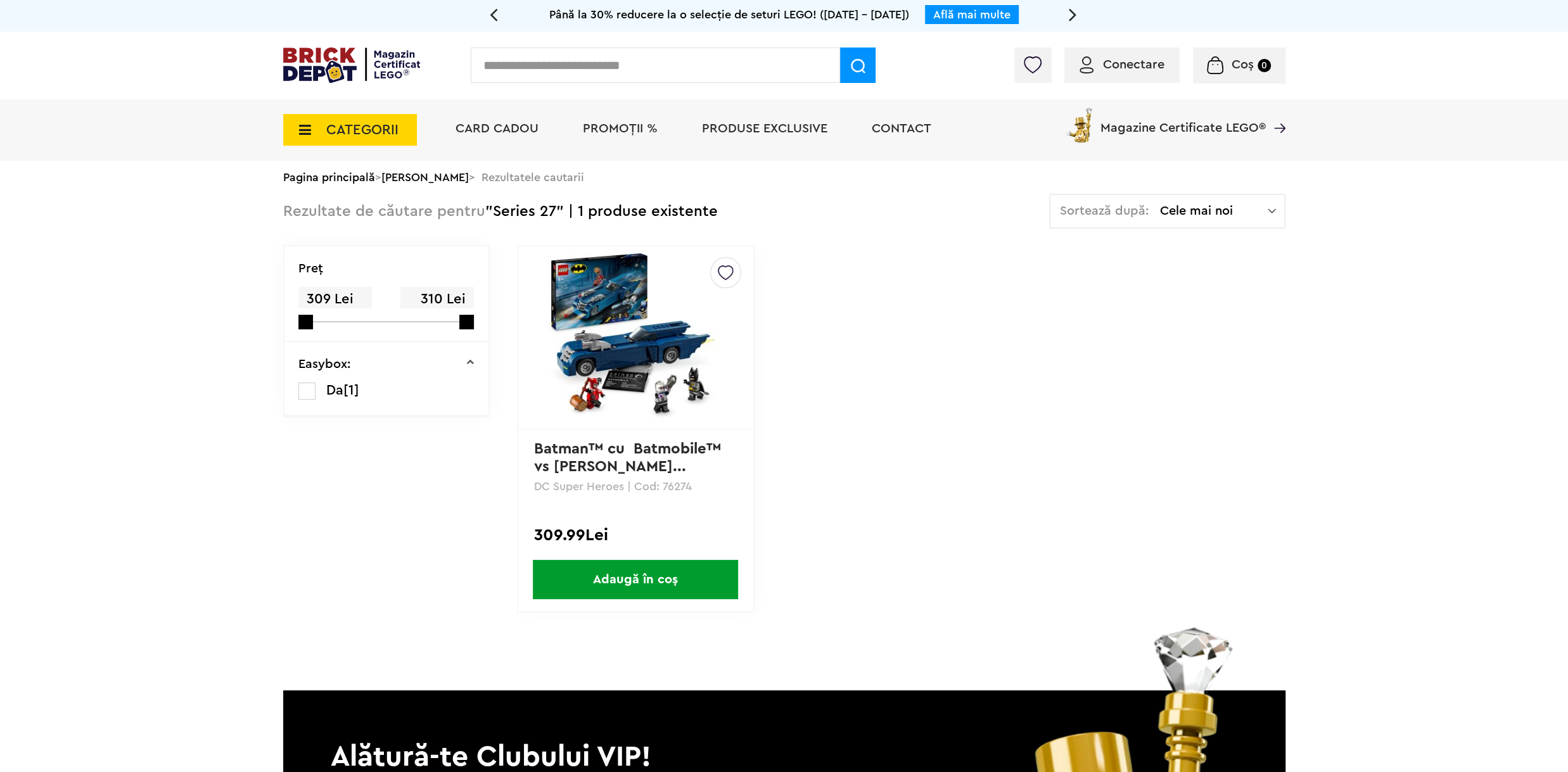 click at bounding box center (655, 65) 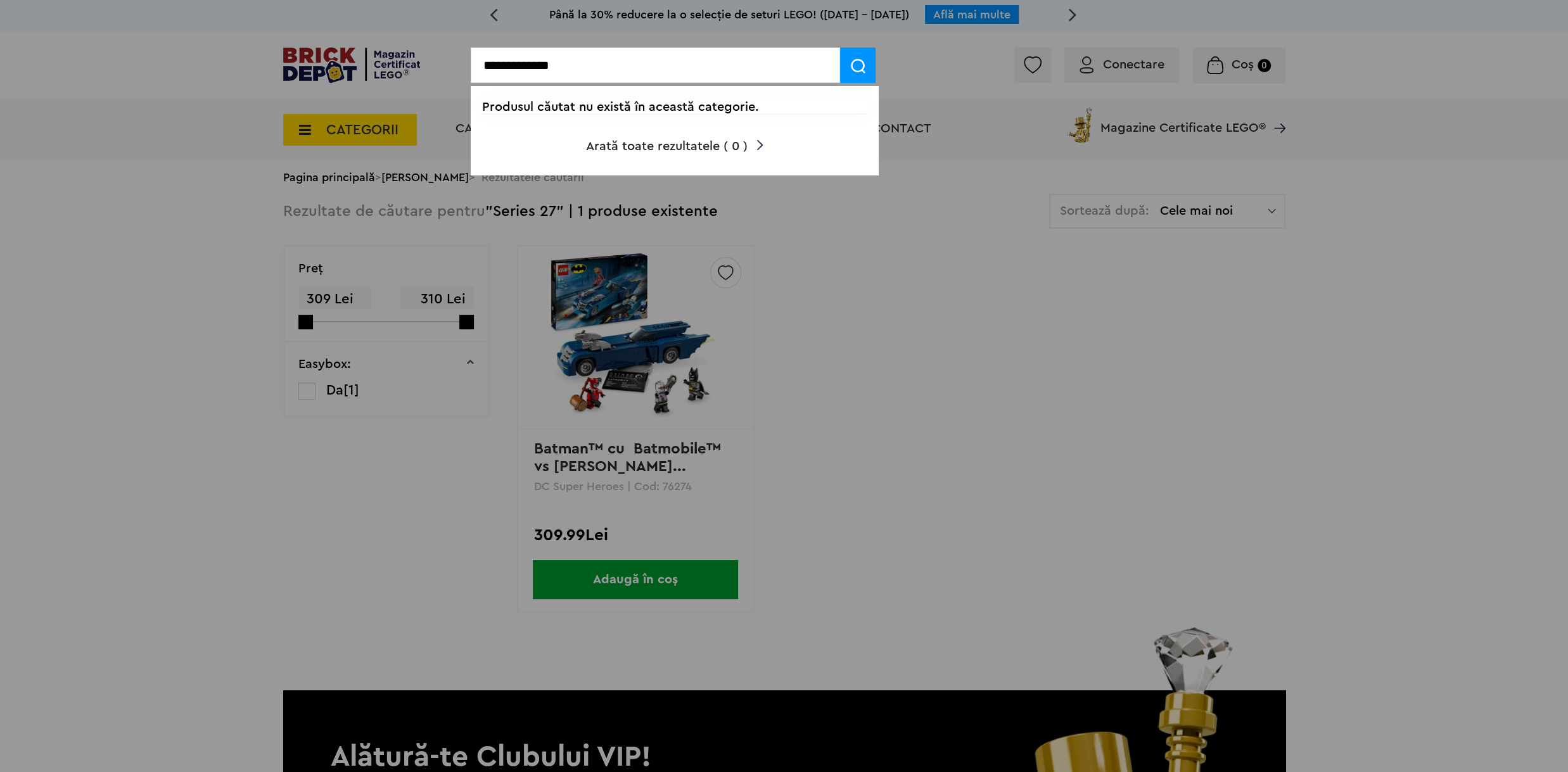 type on "**********" 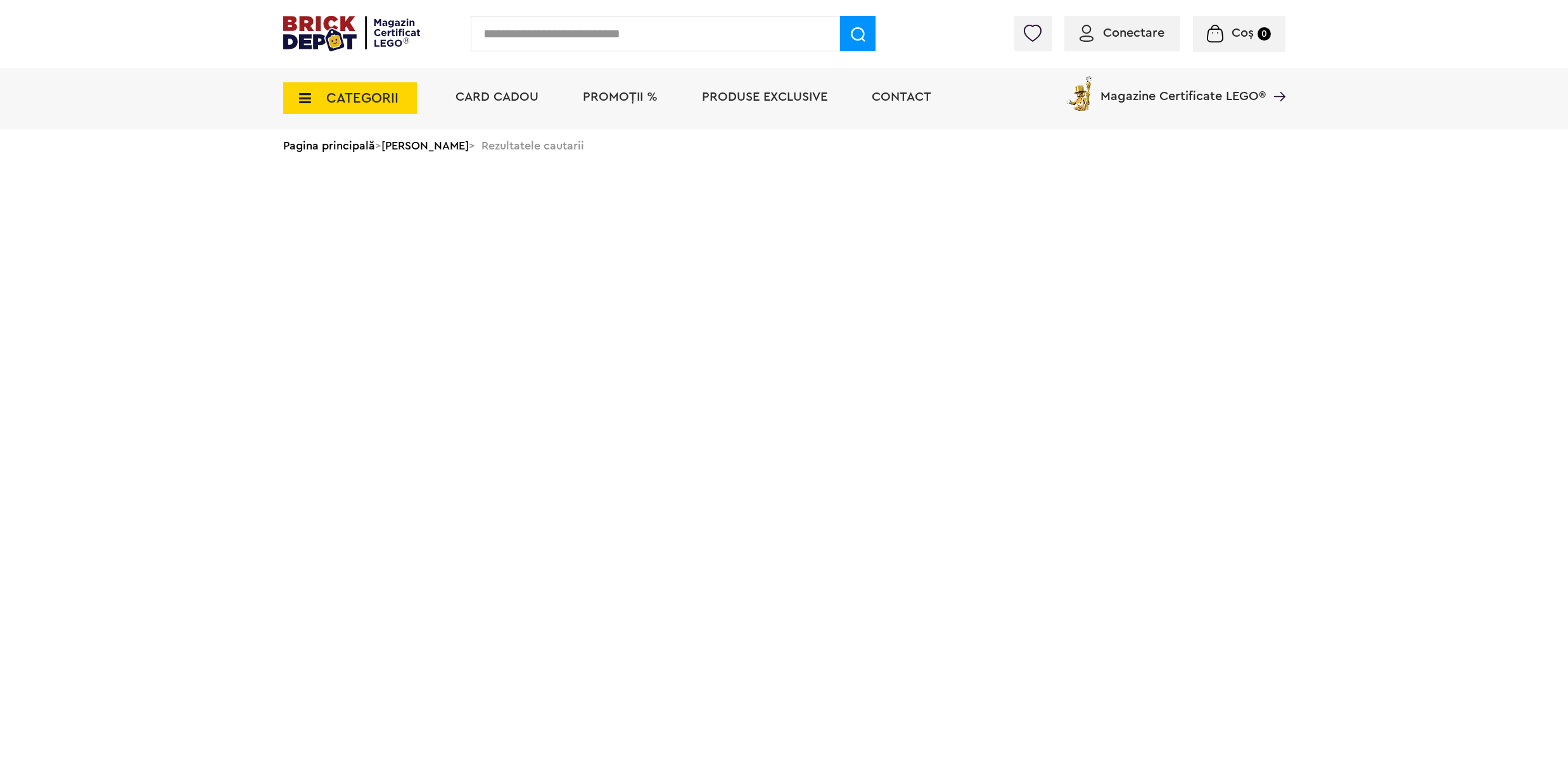 scroll, scrollTop: 0, scrollLeft: 0, axis: both 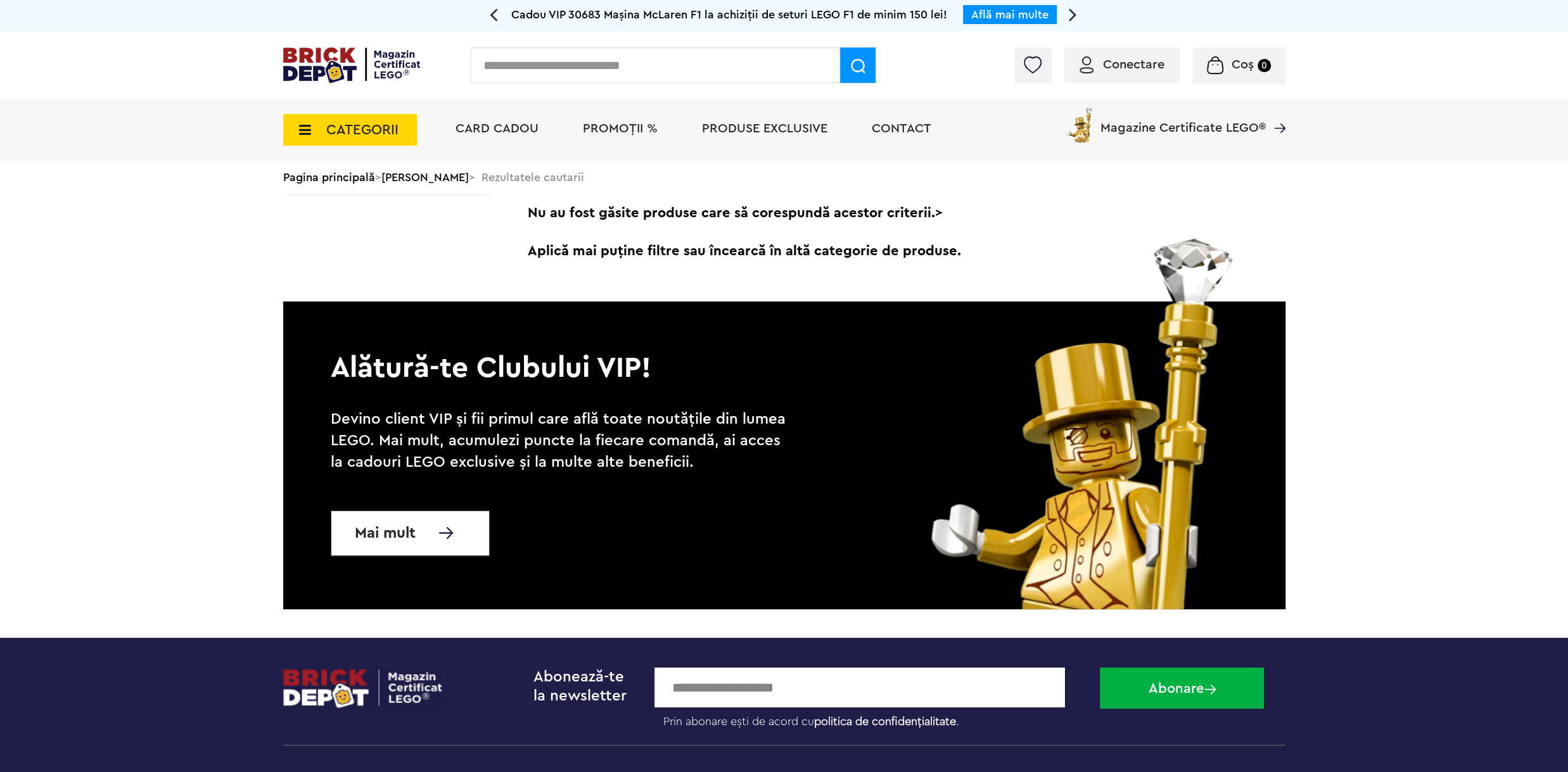 click at bounding box center [655, 65] 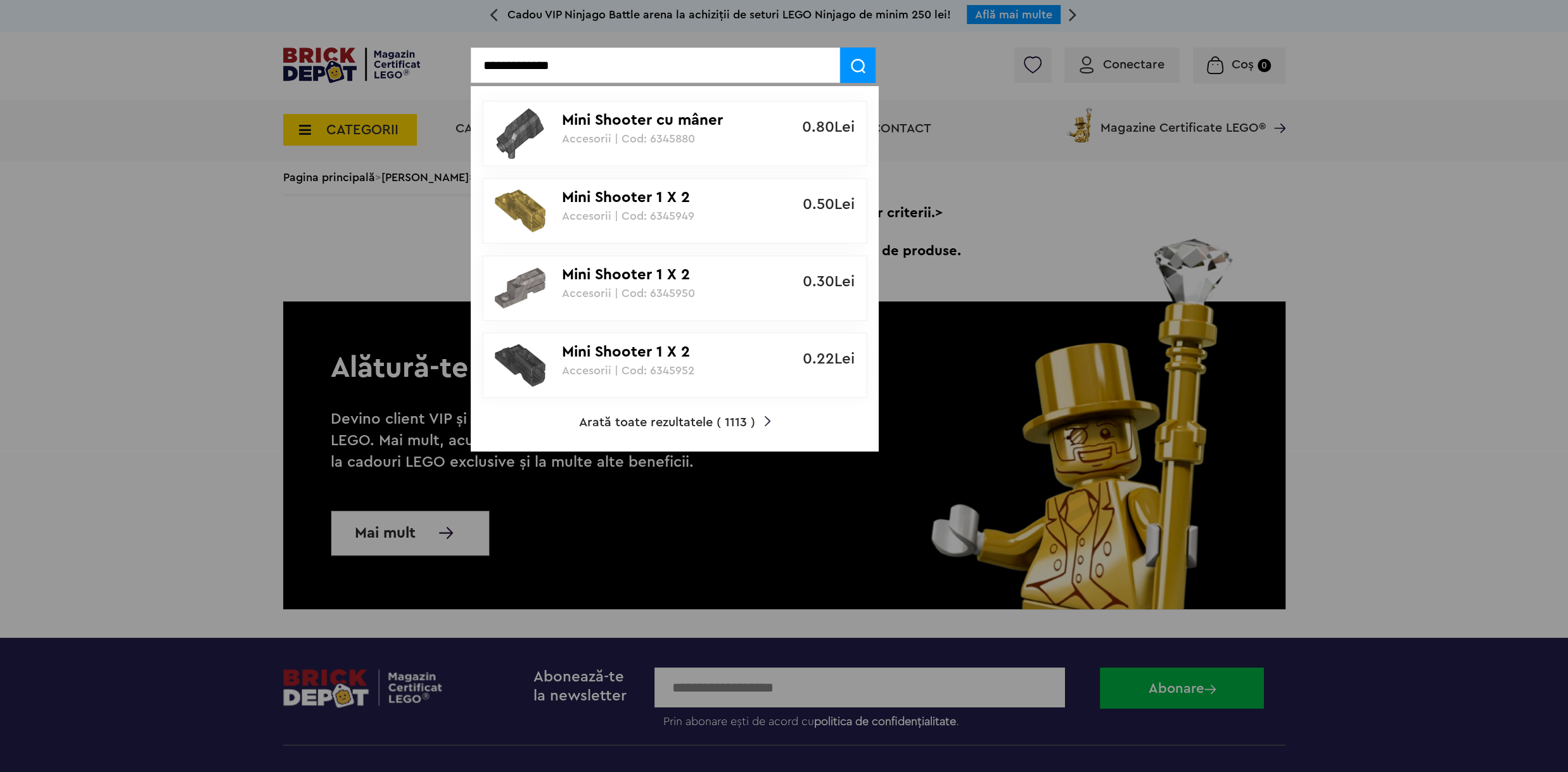 type on "**********" 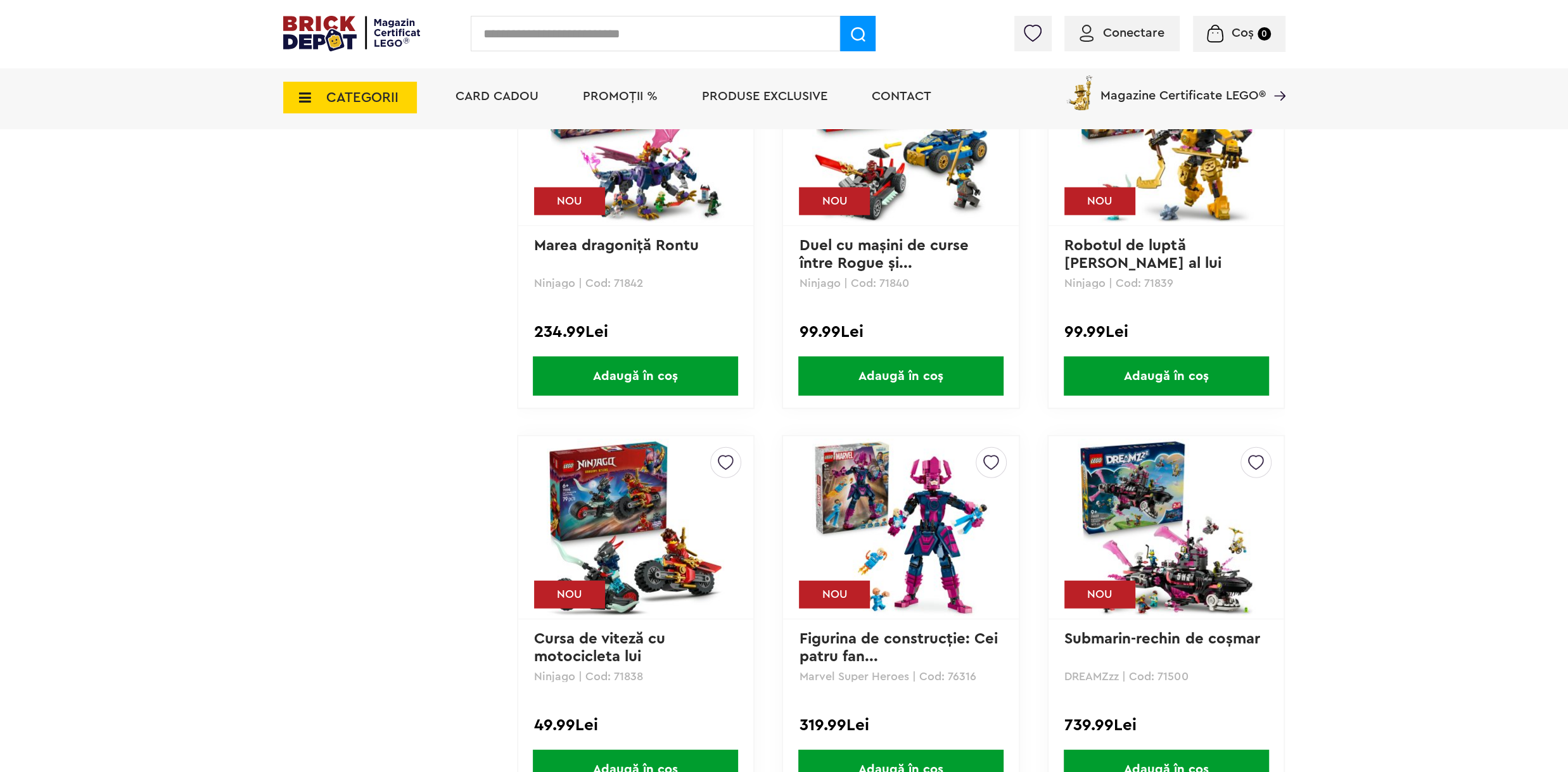 scroll, scrollTop: 2624, scrollLeft: 0, axis: vertical 